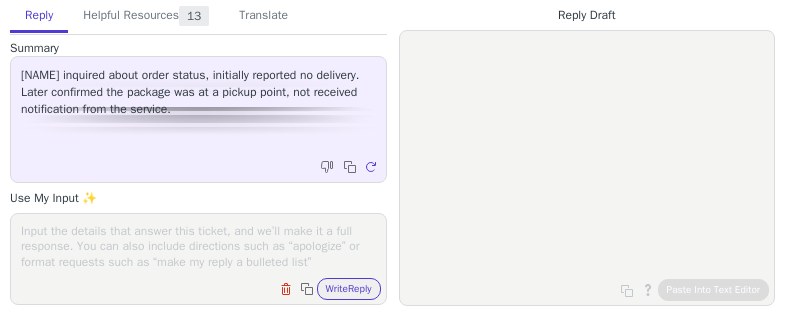 scroll, scrollTop: 0, scrollLeft: 0, axis: both 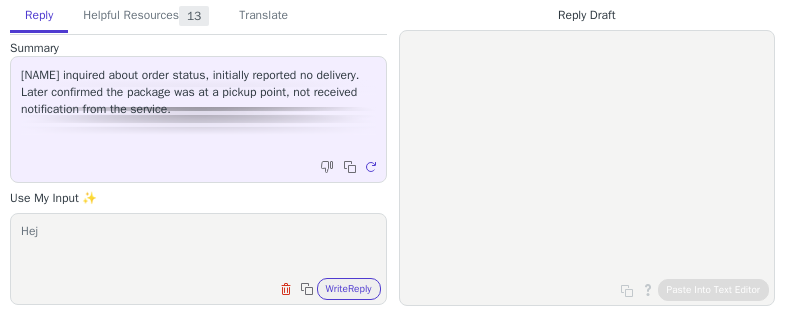 click on "Hej" at bounding box center [198, 246] 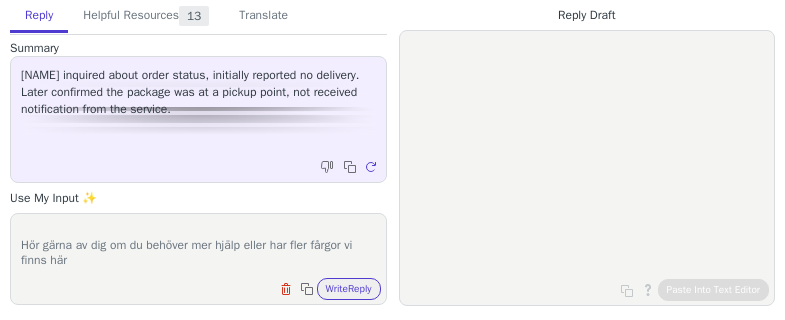 scroll, scrollTop: 202, scrollLeft: 0, axis: vertical 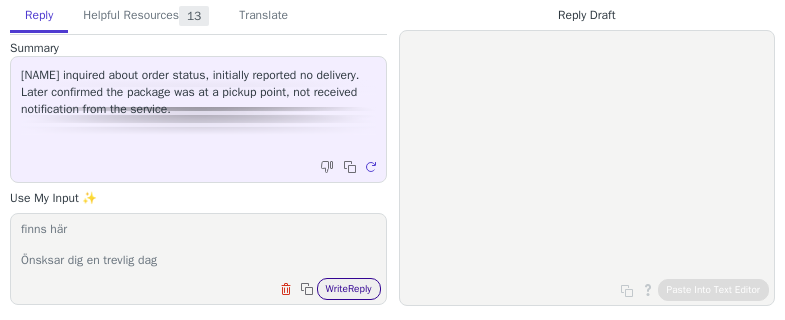 type on "Hej [NAME],
Tack för ditt snabba svar!
Vi blir glada att höra att du tog kontakt med postombudet och att paketet fanns där.
Vi ber om ruksäkt att du inte har fått någon avisering om att ditt paket var framme
Hoppas att du blir nöjd med ditt köp
Hör gärna av dig om du behöver mer hjälp eller har fler fårgor vi finns här
Önsksar dig en trevlig dag" 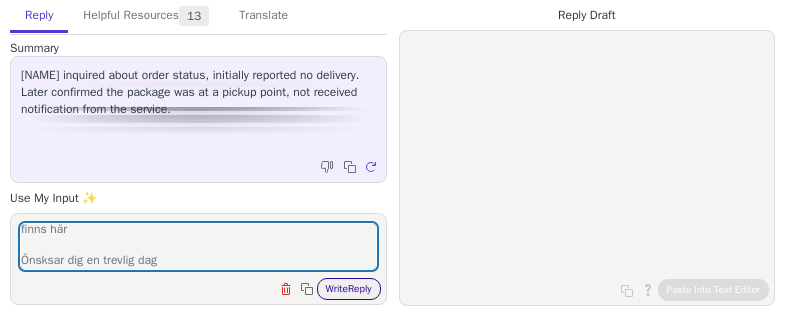 click on "Write  Reply" at bounding box center [349, 289] 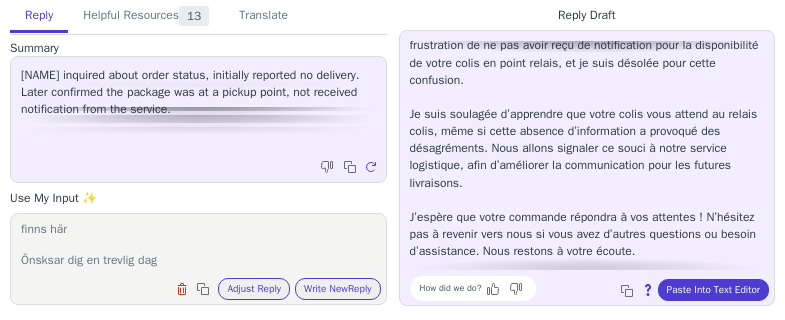 scroll, scrollTop: 80, scrollLeft: 0, axis: vertical 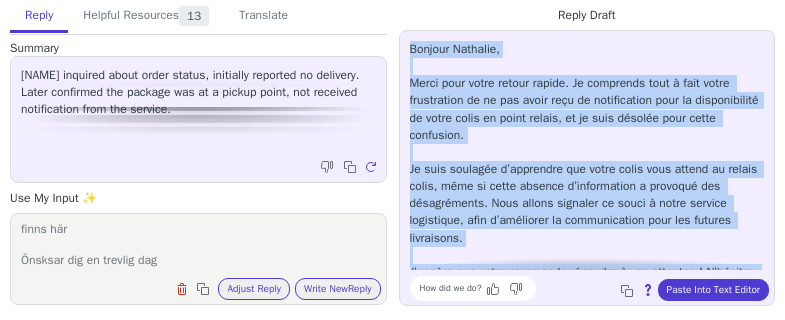 drag, startPoint x: 630, startPoint y: 256, endPoint x: 394, endPoint y: 37, distance: 321.95807 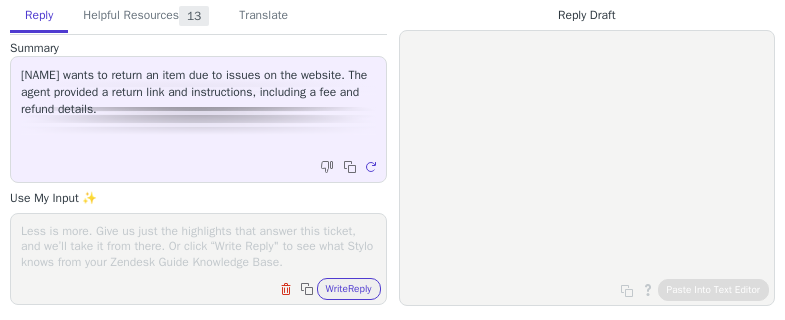 scroll, scrollTop: 0, scrollLeft: 0, axis: both 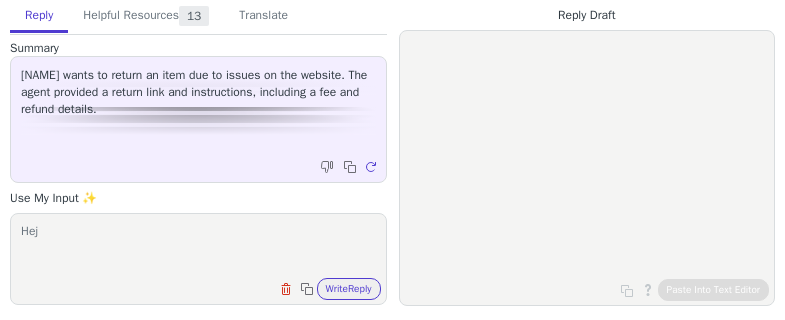 click on "Hej" at bounding box center [198, 246] 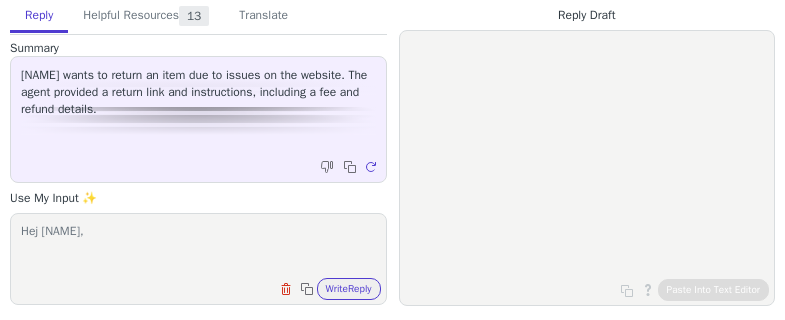 scroll, scrollTop: 1, scrollLeft: 0, axis: vertical 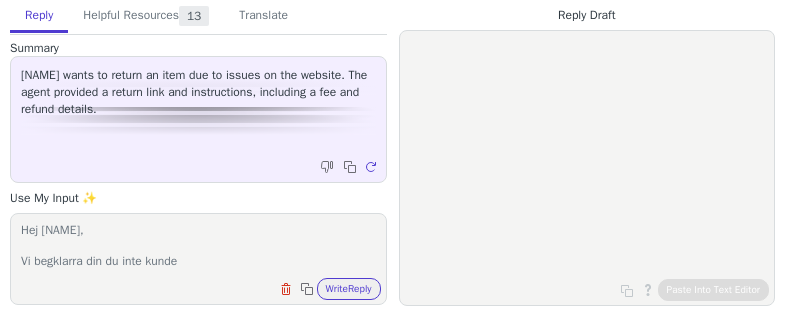 click on "Hej [NAME],
Vi begklarra din du inte kunde" at bounding box center [198, 246] 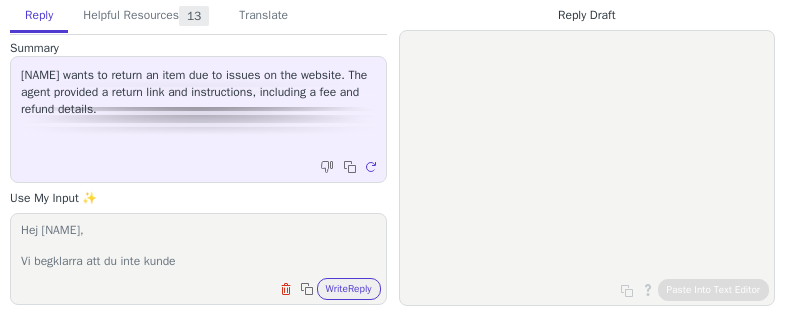 drag, startPoint x: 236, startPoint y: 264, endPoint x: 232, endPoint y: 247, distance: 17.464249 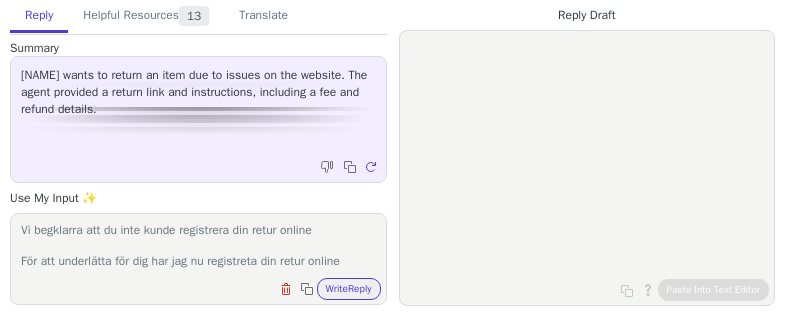 scroll, scrollTop: 63, scrollLeft: 0, axis: vertical 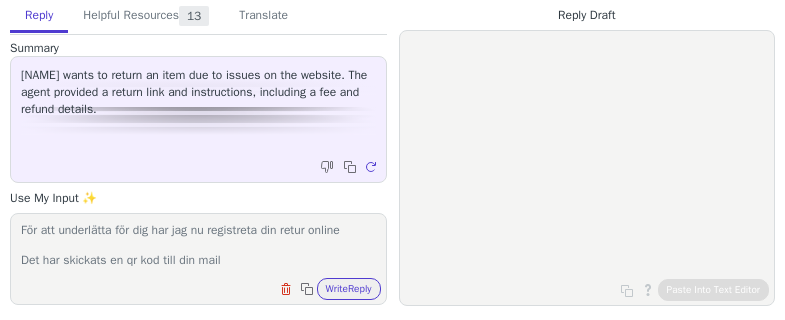 click on "Hej [NAME],
Vi begklarra att du inte kunde registrera din retur online
För att underlätta för dig har jag nu registreta din retur online
Det har skickats en qr kod till din mail" at bounding box center [198, 246] 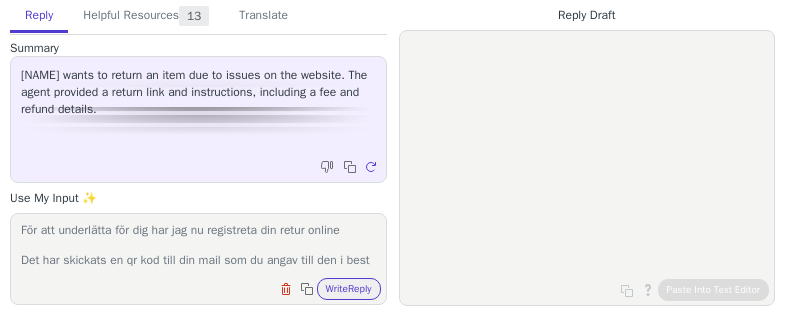 scroll, scrollTop: 78, scrollLeft: 0, axis: vertical 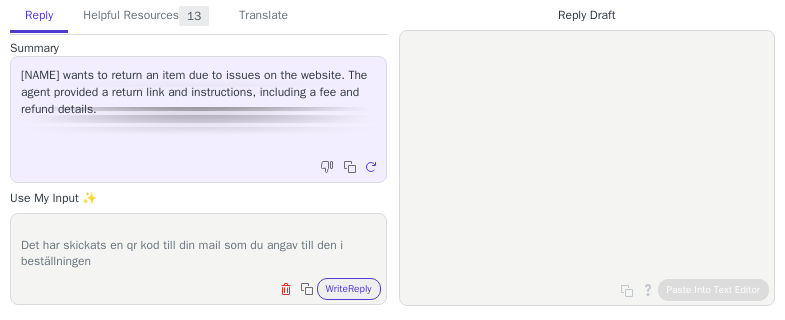click on "Hej [NAME],
Vi begklarra att du inte kunde registrera din retur online
För att underlätta för dig har jag nu registreta din retur online
Det har skickats en qr kod till din mail som du angav till den i beställningen" at bounding box center (198, 246) 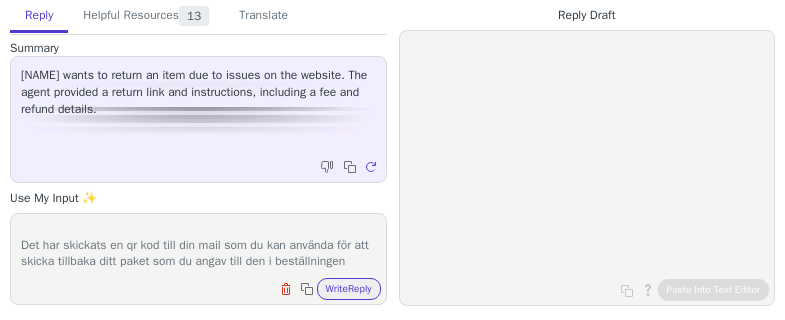 scroll, scrollTop: 94, scrollLeft: 0, axis: vertical 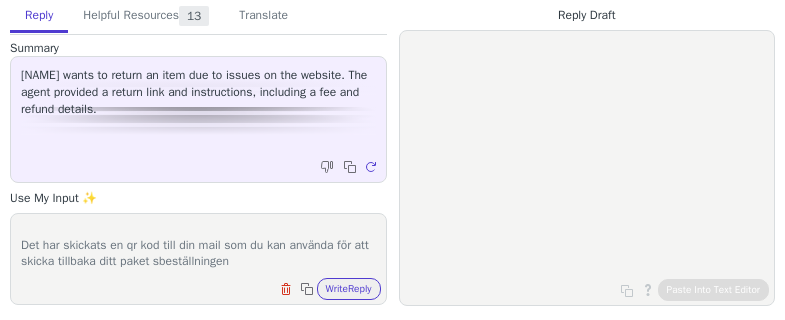 drag, startPoint x: 248, startPoint y: 261, endPoint x: 171, endPoint y: 277, distance: 78.64477 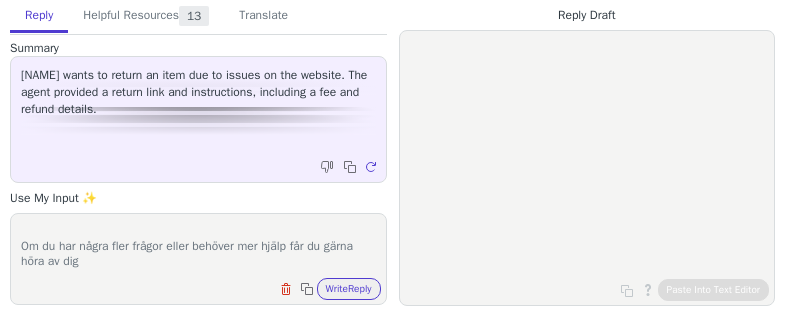scroll, scrollTop: 186, scrollLeft: 0, axis: vertical 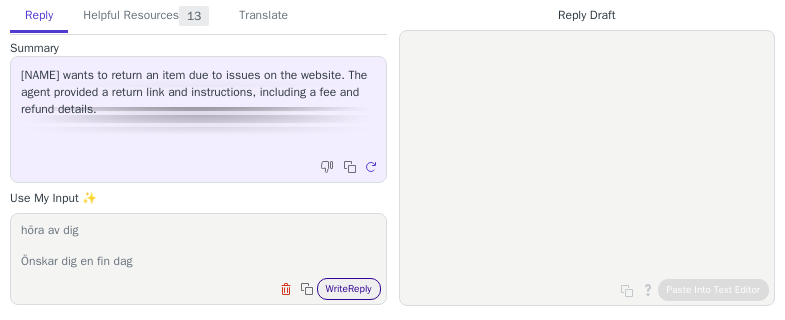 type on "Hej [NAME],
Vi begklarra att du inte kunde registrera din retur online
För att underlätta för dig har jag nu registreta din retur online
Det har skickats en qr kod till din mail som du kan använda för att skicka tillbaka ditt paket
Hoppas allt löser sig nu
Om du har några fler frågor eller behöver mer hjälp får du gärna höra av dig
Önskar dig en fin dag" 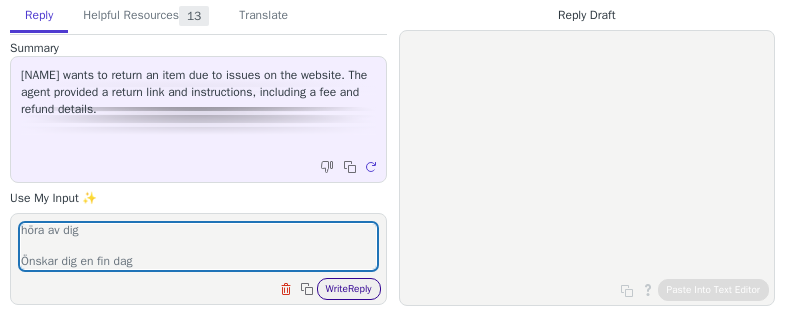 click on "Write  Reply" at bounding box center [349, 289] 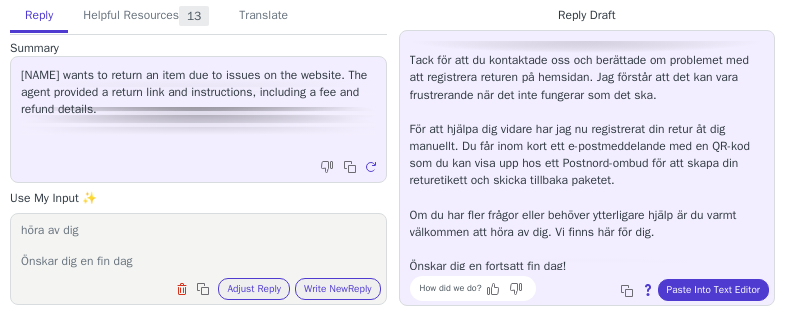 scroll, scrollTop: 28, scrollLeft: 0, axis: vertical 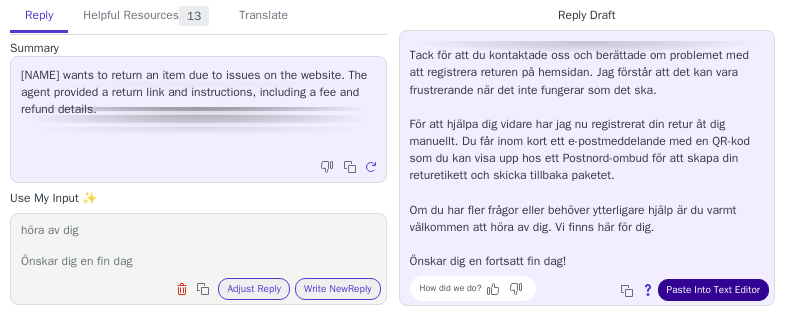 click on "Paste Into Text Editor" at bounding box center [713, 290] 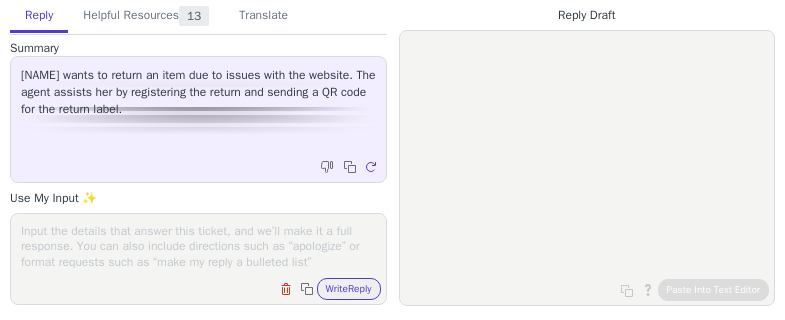 scroll, scrollTop: 0, scrollLeft: 0, axis: both 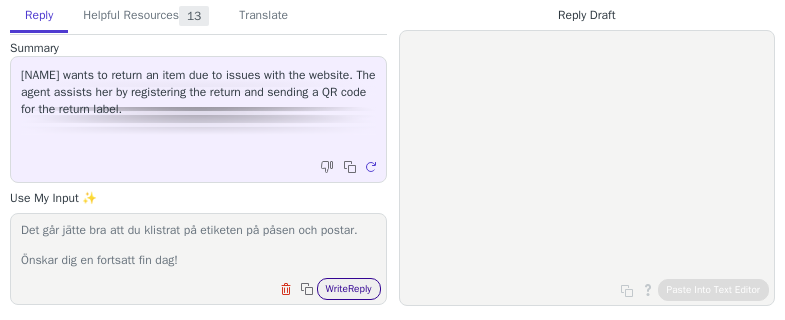 type on "Hej,
Tack för ditt svar!
Det går jätte bra att du klistrat på etiketen på påsen och postar.
Önskar dig en fortsatt fin dag!" 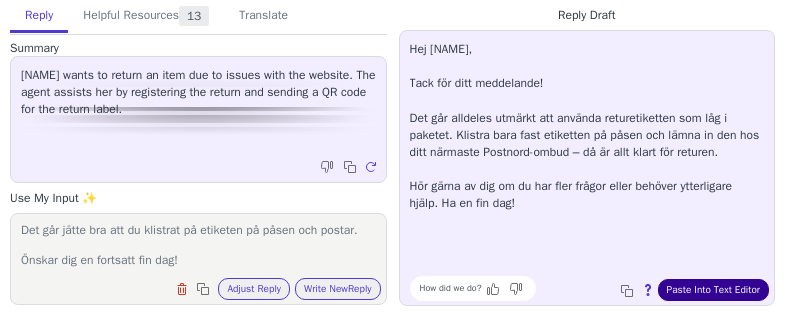 click on "Paste Into Text Editor" at bounding box center (713, 290) 